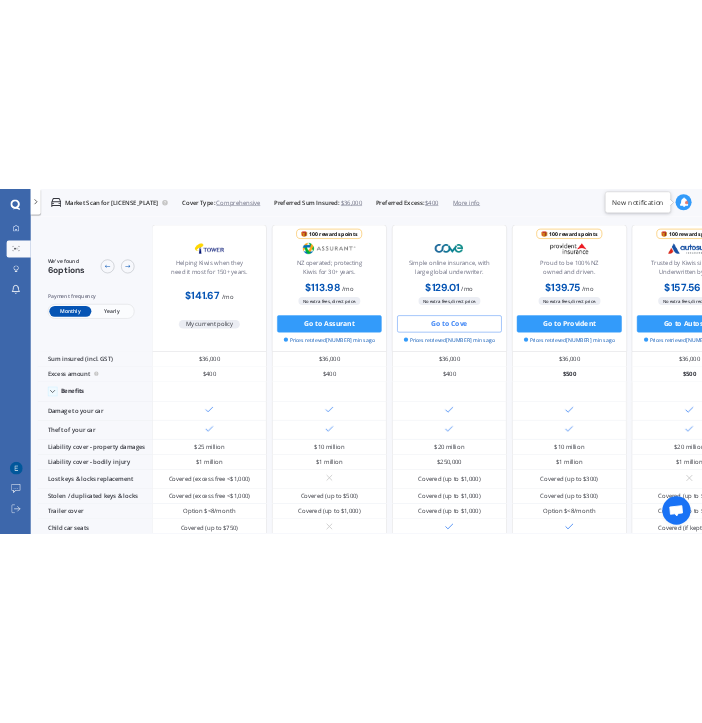 scroll, scrollTop: 0, scrollLeft: 0, axis: both 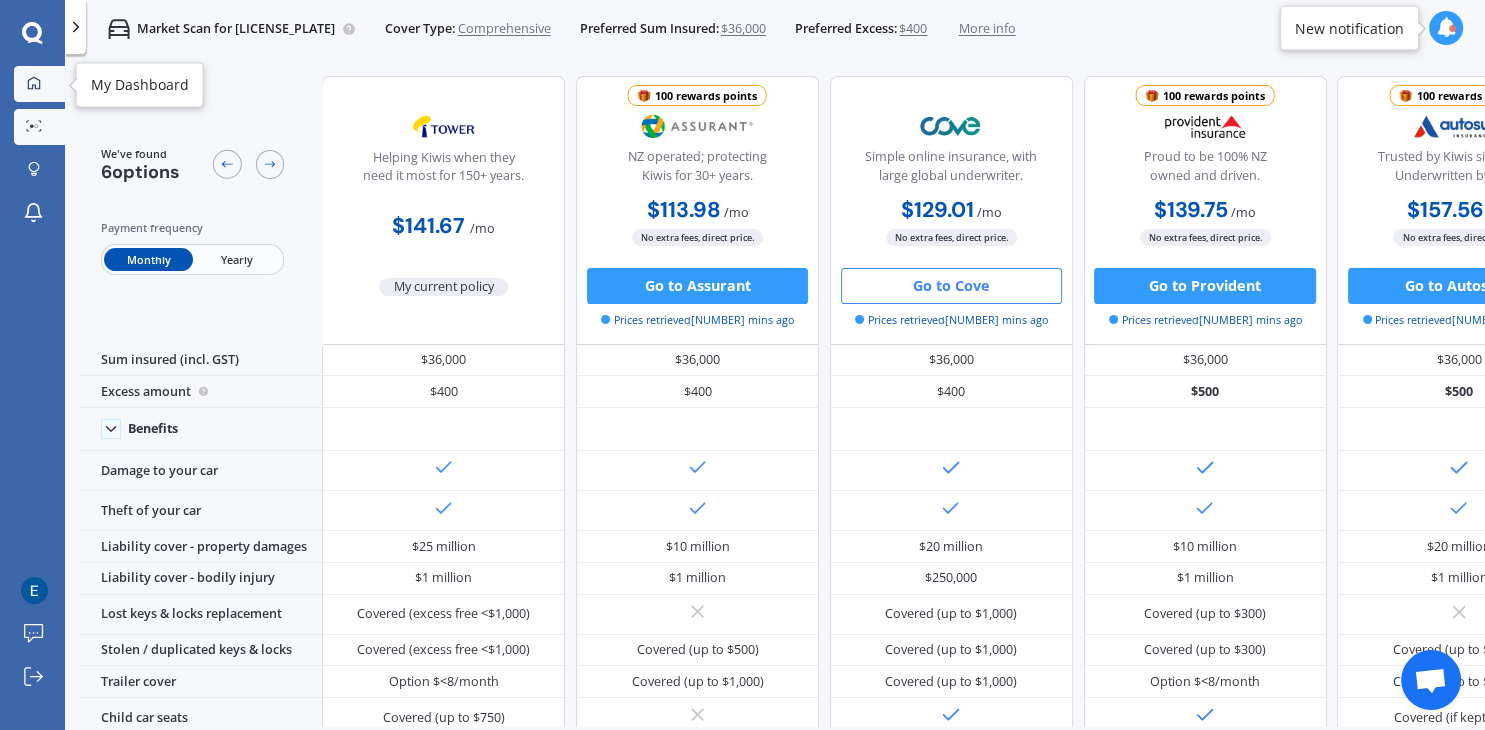 click on "My Dashboard" at bounding box center [39, 84] 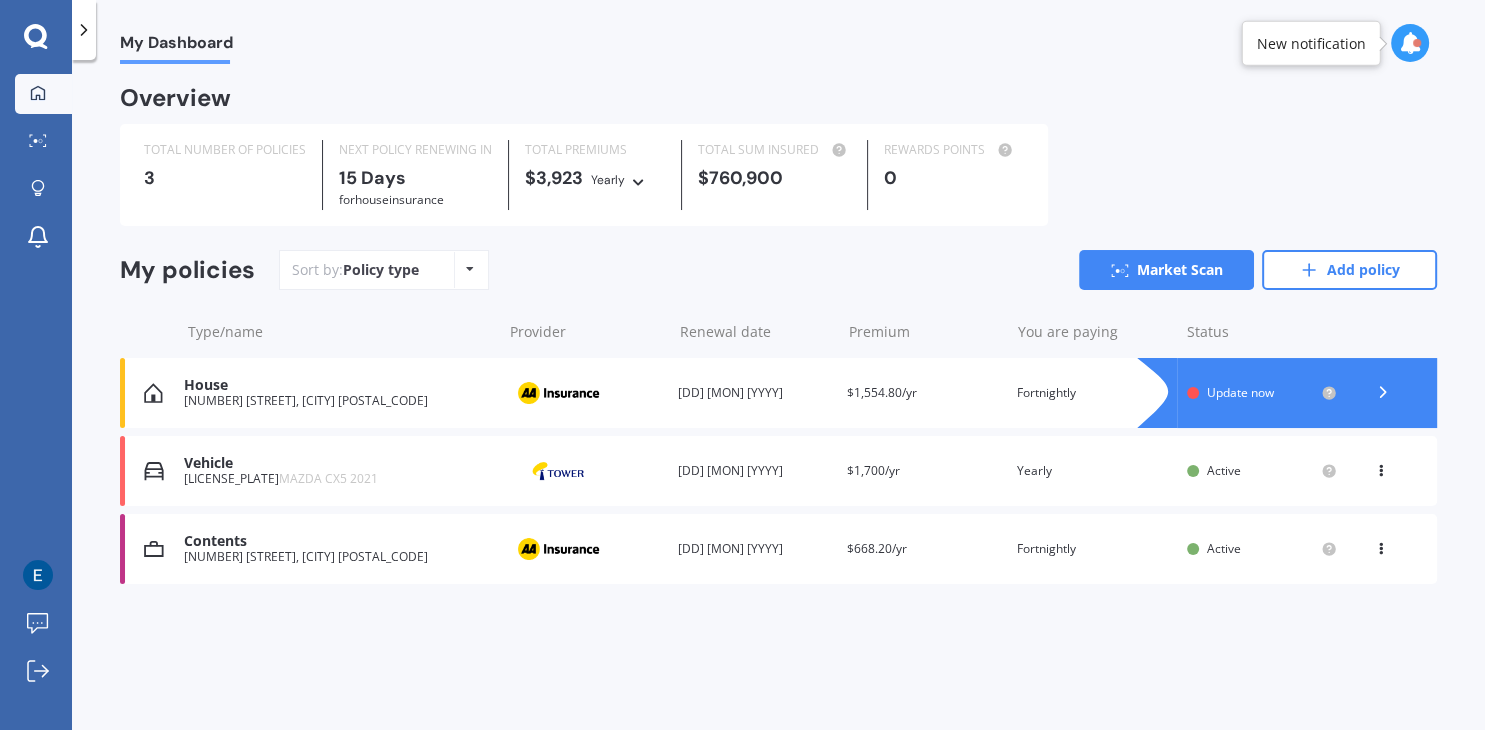 click on "My Dashboard Market Scan Explore insurance Notifications" at bounding box center (36, 170) 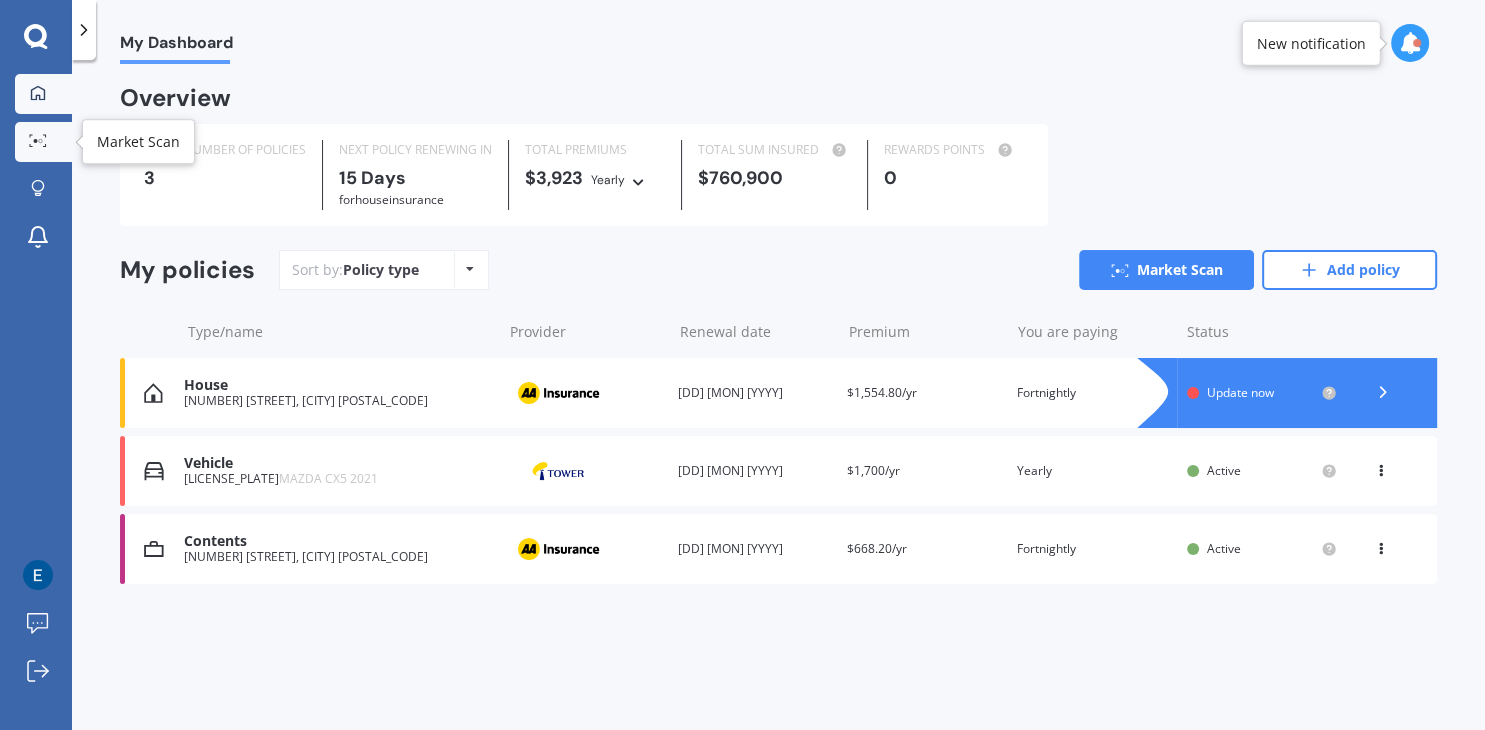 click on "Market Scan" at bounding box center (43, 142) 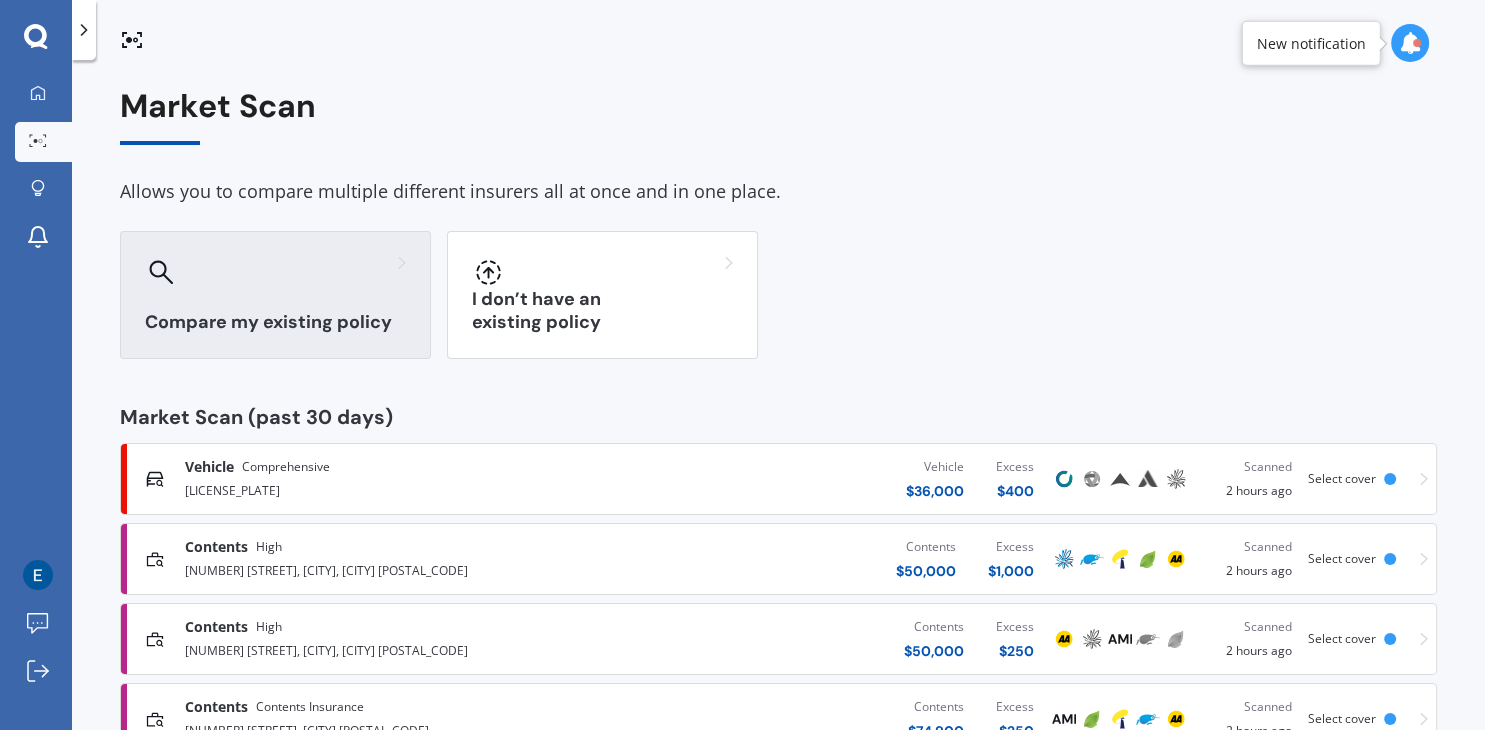 click on "Compare my existing policy" at bounding box center (275, 322) 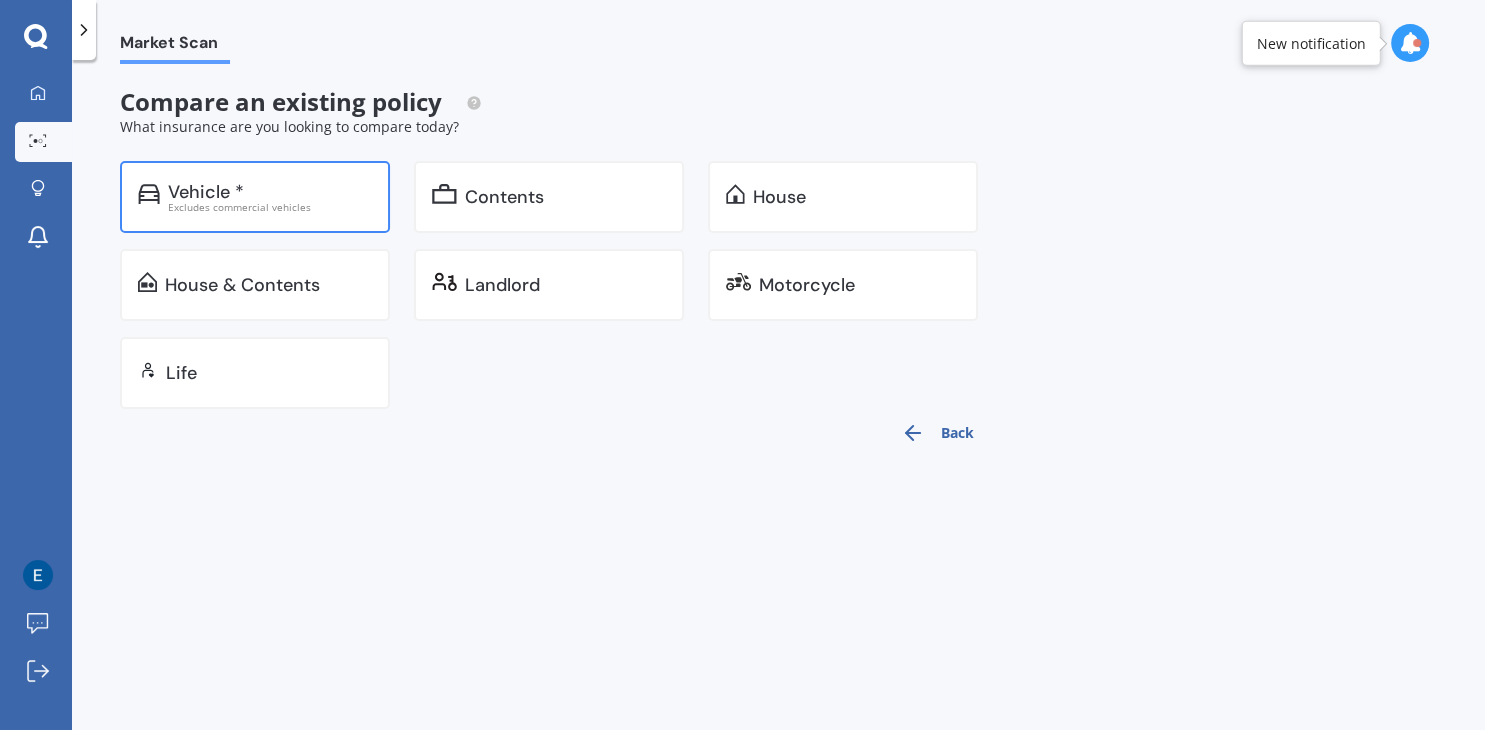 click on "Vehicle * Excludes commercial vehicles" at bounding box center (255, 197) 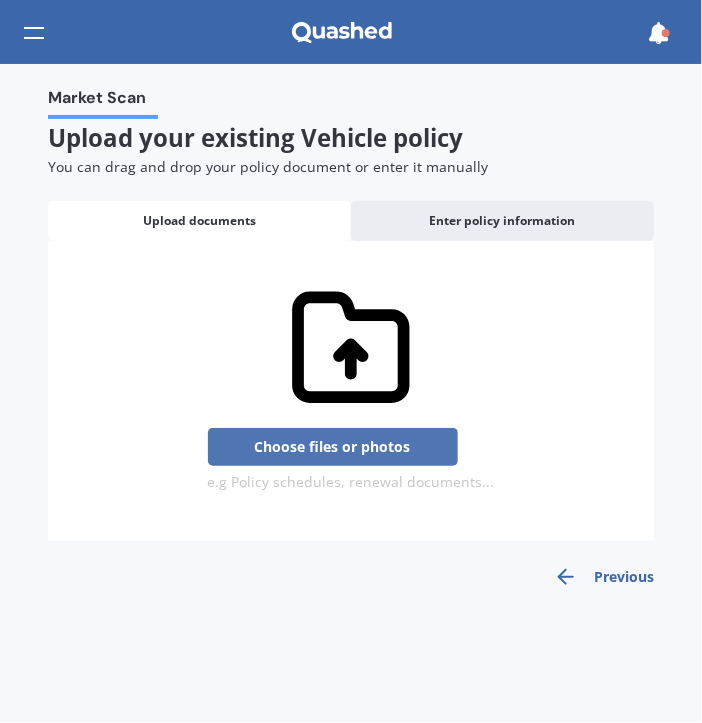 click on "Choose files or photos" at bounding box center (333, 447) 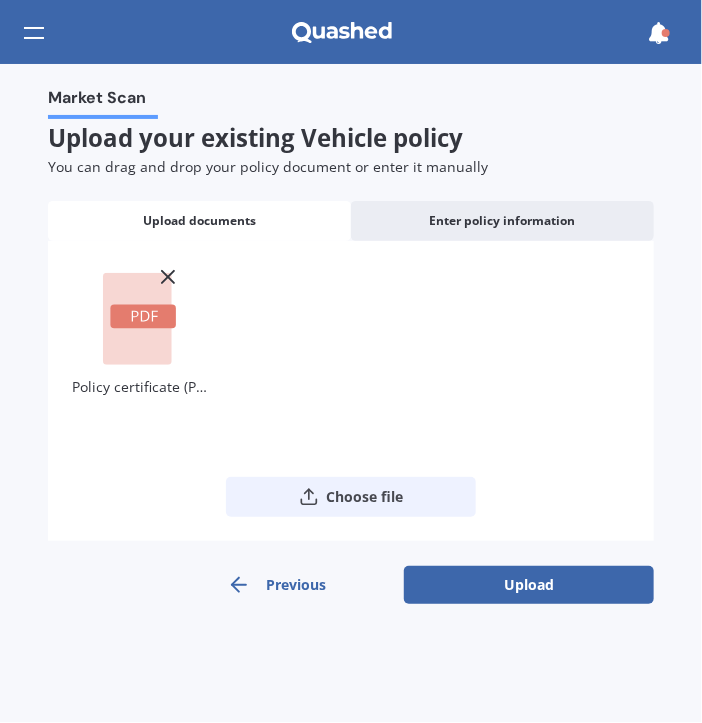 click on "Choose file" at bounding box center [351, 497] 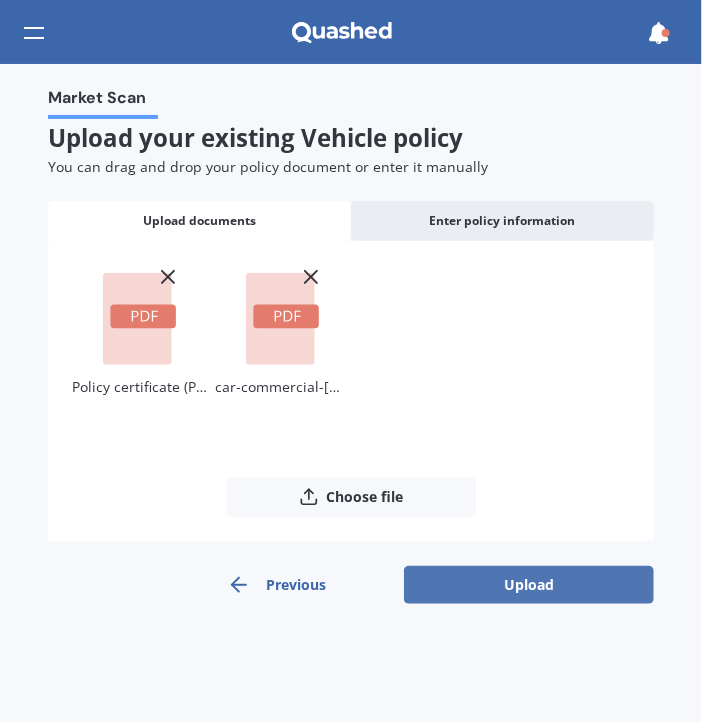 click on "Upload" at bounding box center [529, 585] 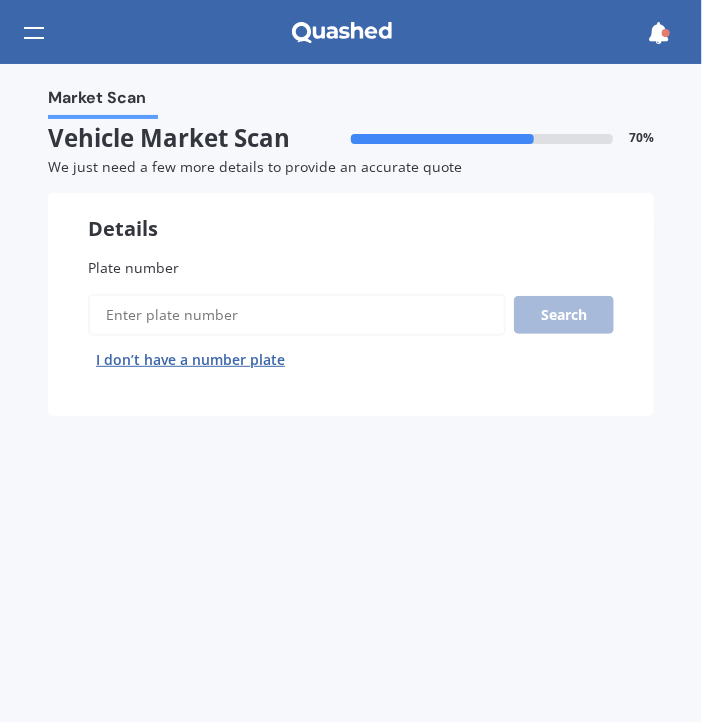click on "Plate number" at bounding box center [297, 315] 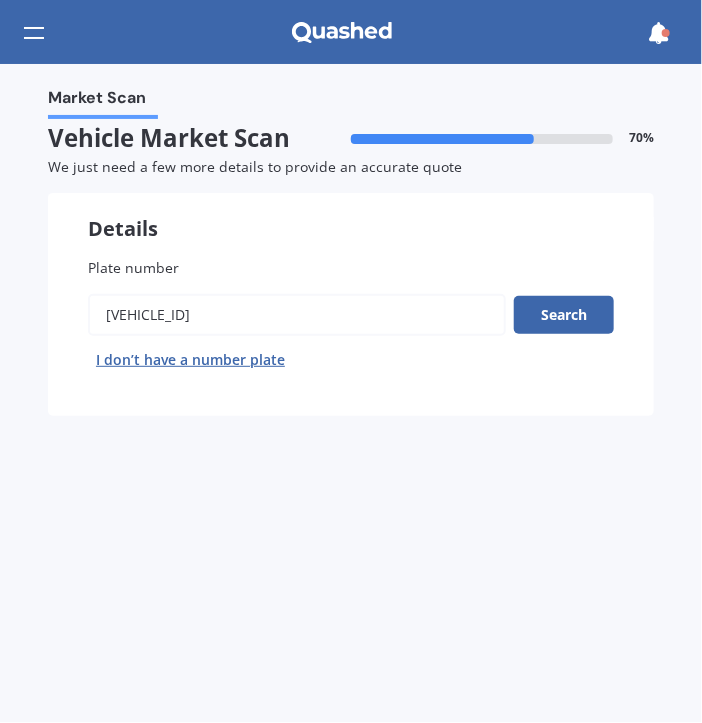 type on "[VEHICLE_ID]" 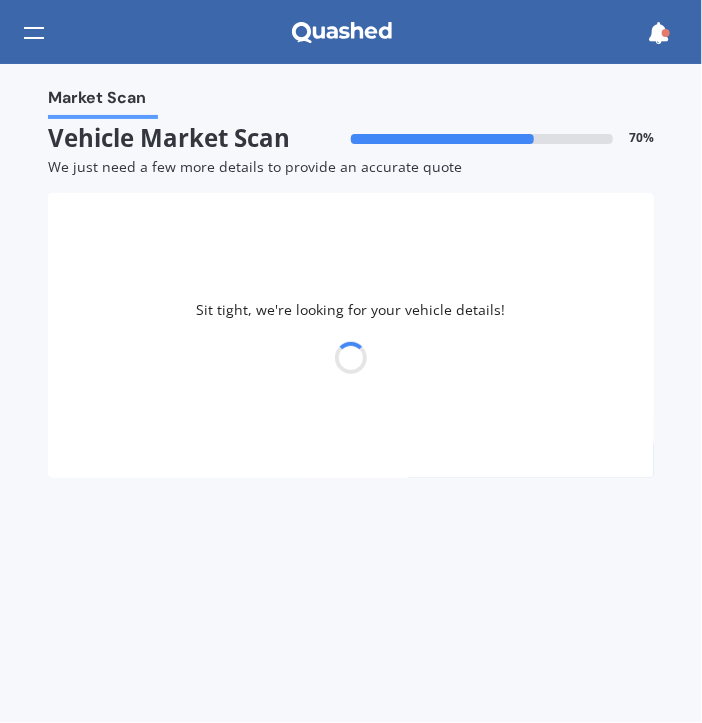 select on "SUBARU" 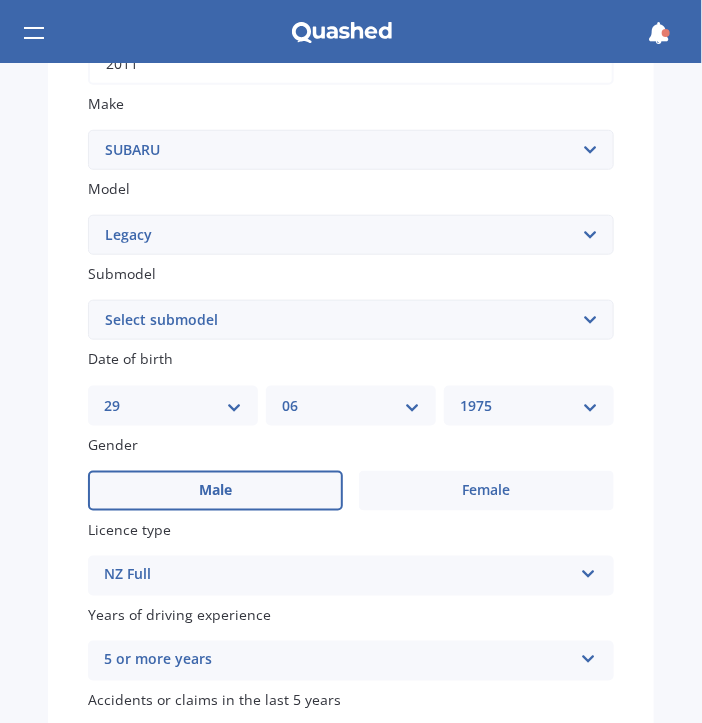 scroll, scrollTop: 376, scrollLeft: 0, axis: vertical 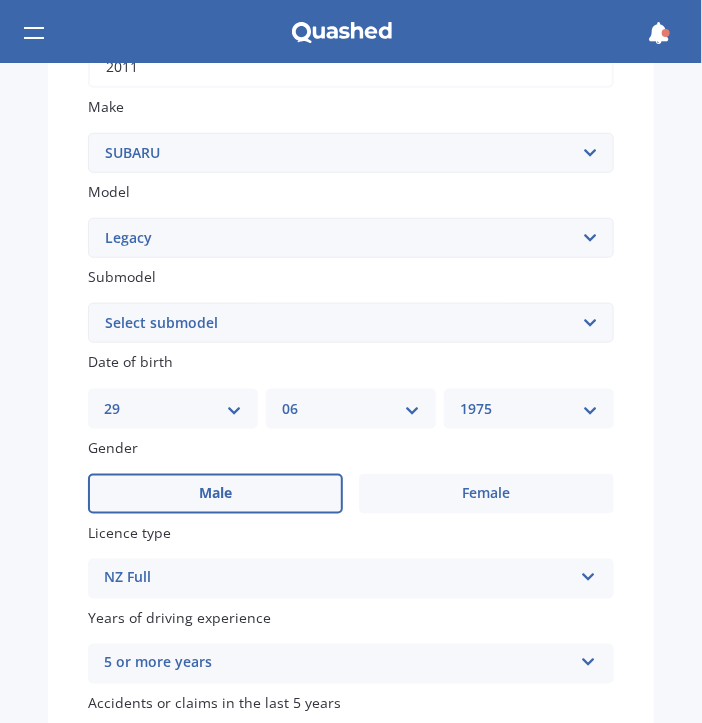 click on "Select submodel (All other non turbo) (All other turbo) 2.0i 2.0R 2.5i 2.5i Luxury 2.5i Sport 250T 3.0R 3.0R Spec B 3.6 RS 3.6R PREMIUM 5AT SED B Sport 2.0 B4 Non Turbo B4 Turbo Blitzen Non Turbo Blitzen Turbo Brighton Diesel 2.0 Euro Spec DIT Petrol Turbo DL DL4x4 GL Grandwagon GT GT 2.O Twin Scroll Turbo GT 30 GT-B GX Lancaster LX RS 30 RS Turbo RSB RSK B4 RX Touring Model" at bounding box center [351, 323] 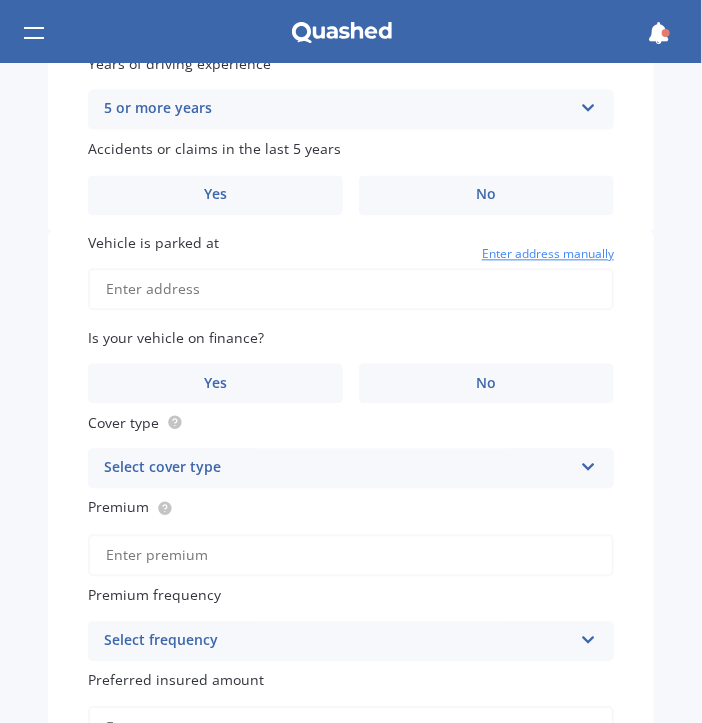 scroll, scrollTop: 931, scrollLeft: 0, axis: vertical 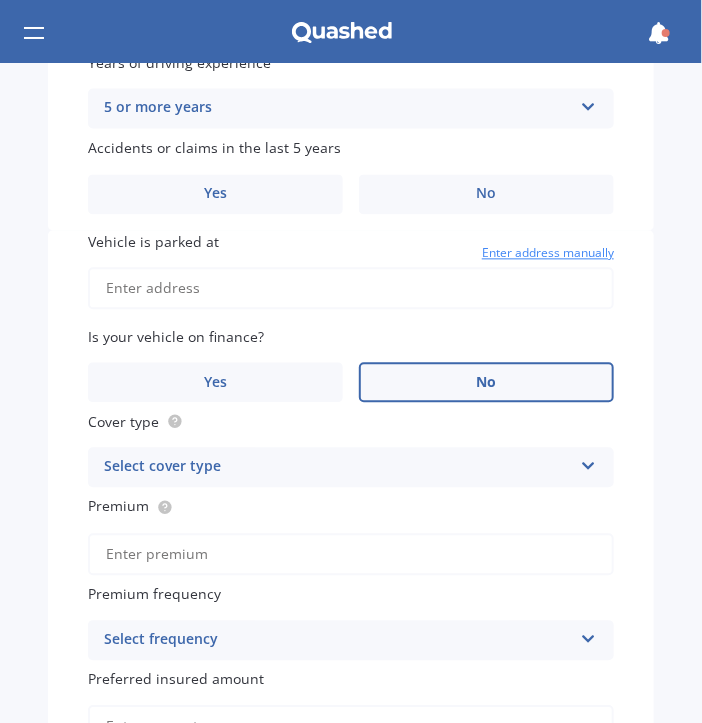 click on "No" at bounding box center [486, 383] 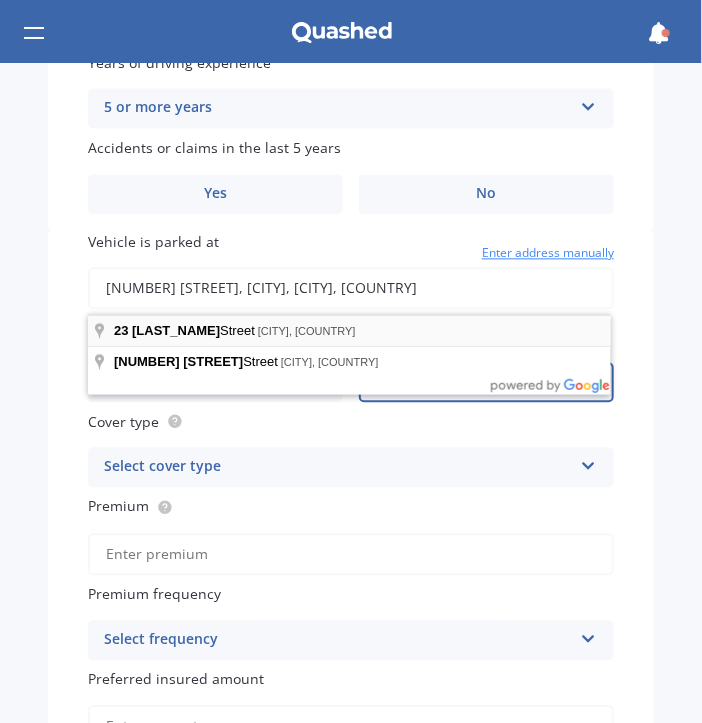 type on "[NUMBER] [STREET], [CITY], [CITY] [POSTAL_CODE]" 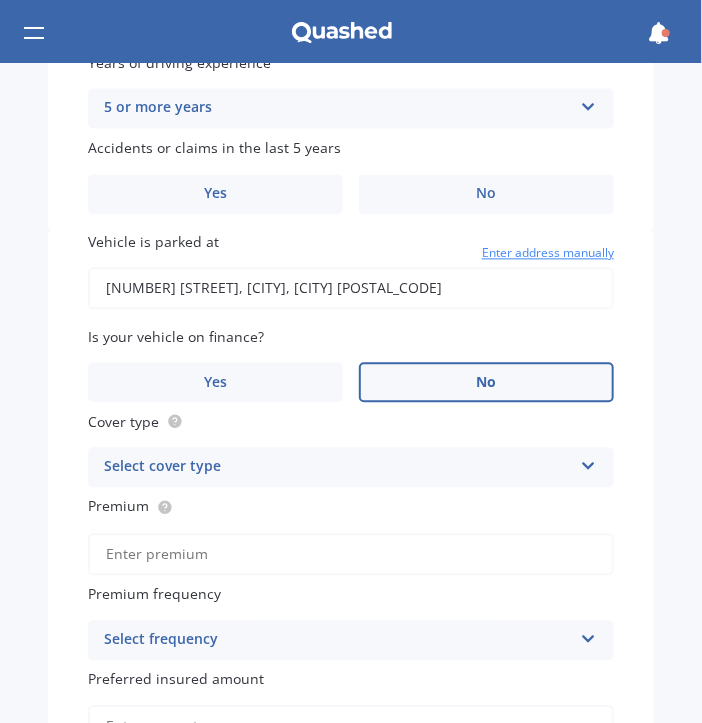 click on "Select cover type Comprehensive Third Party, Fire & Theft Third Party" at bounding box center [351, 468] 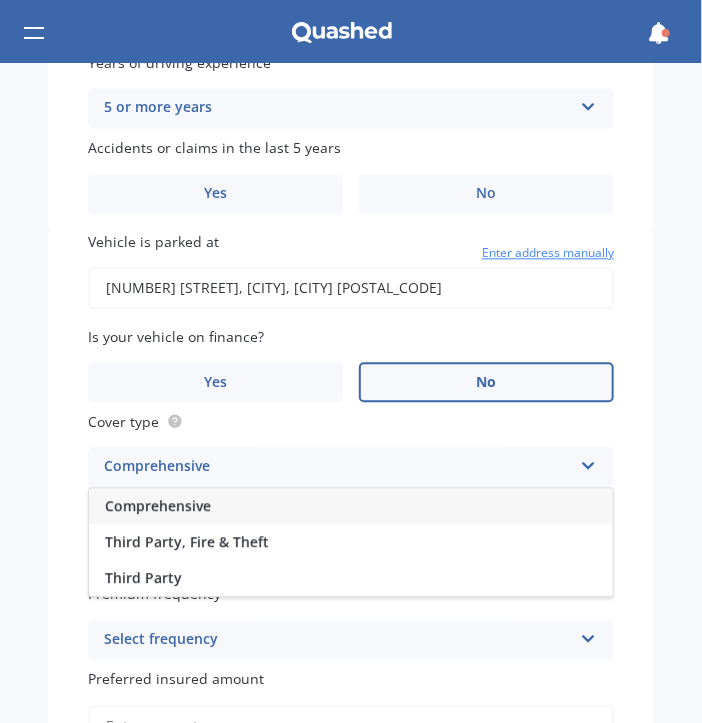 click on "Comprehensive" at bounding box center (351, 507) 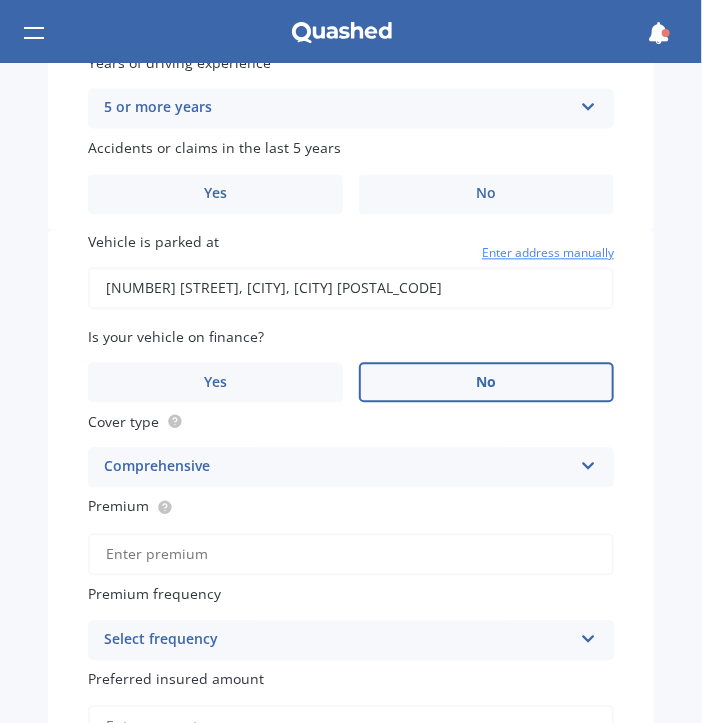 scroll, scrollTop: 1189, scrollLeft: 0, axis: vertical 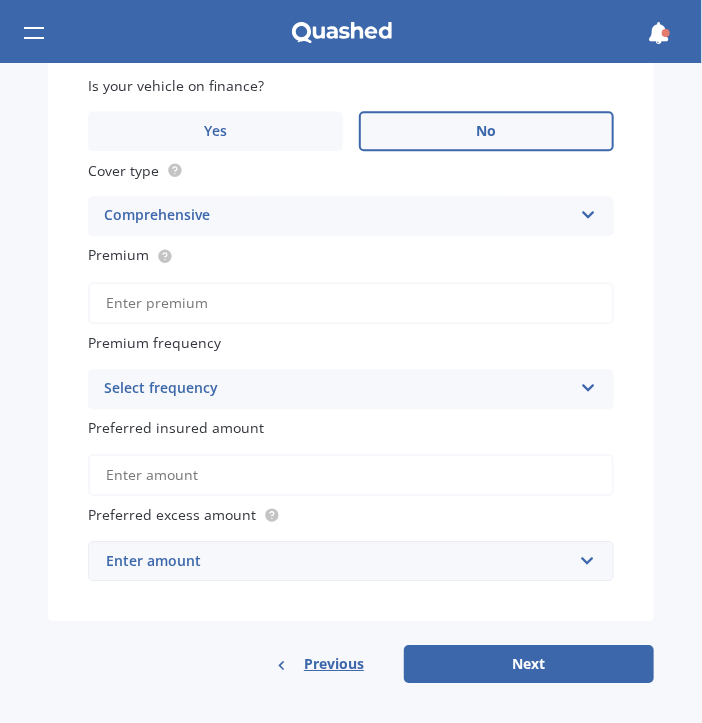 click on "Premium" at bounding box center [351, 303] 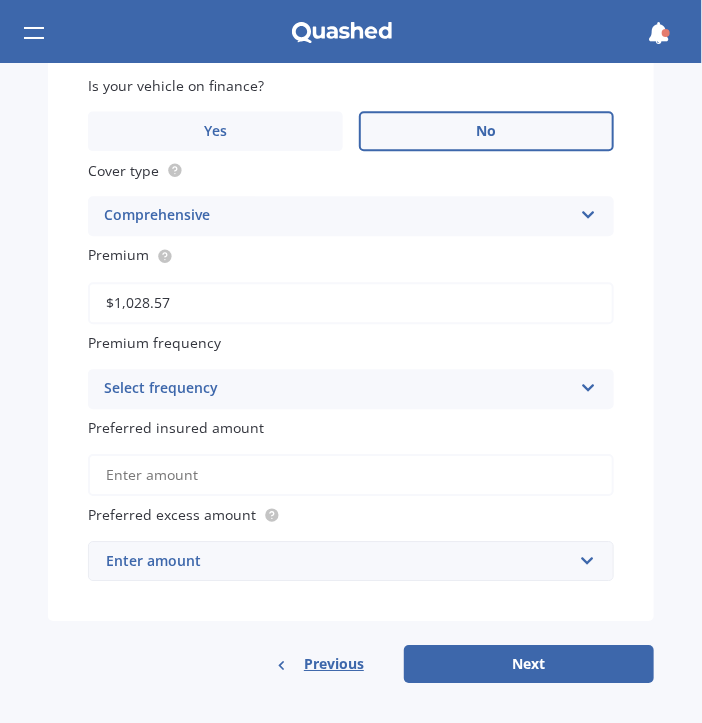 type on "$1,028.57" 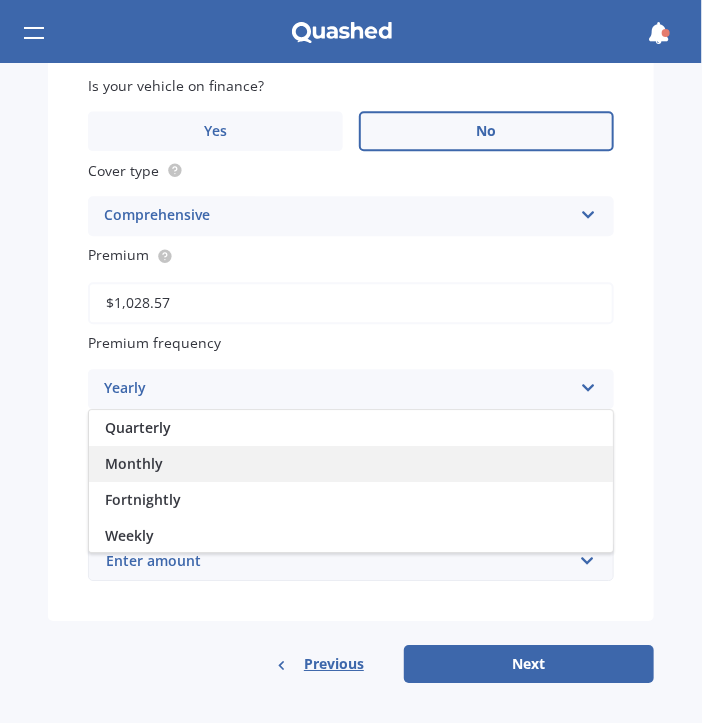 scroll, scrollTop: 72, scrollLeft: 0, axis: vertical 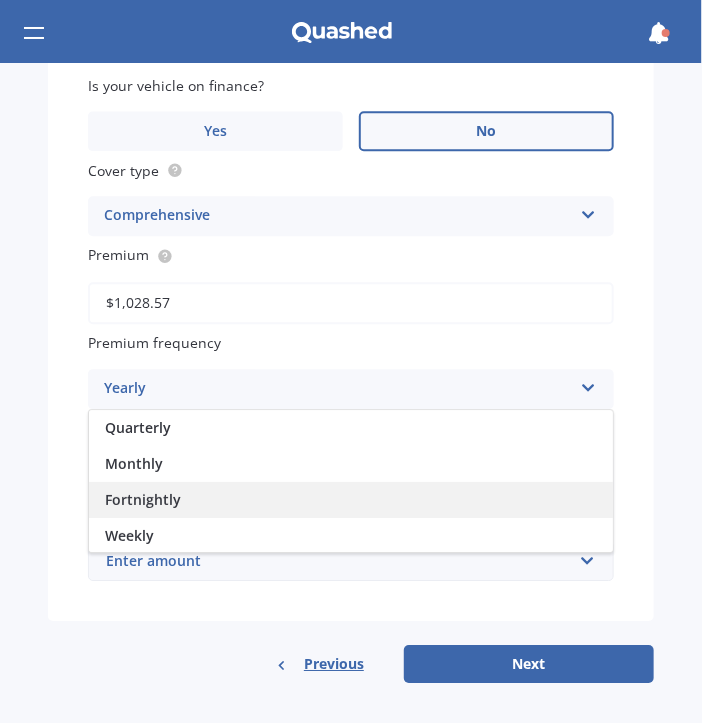 click on "Fortnightly" at bounding box center [351, 500] 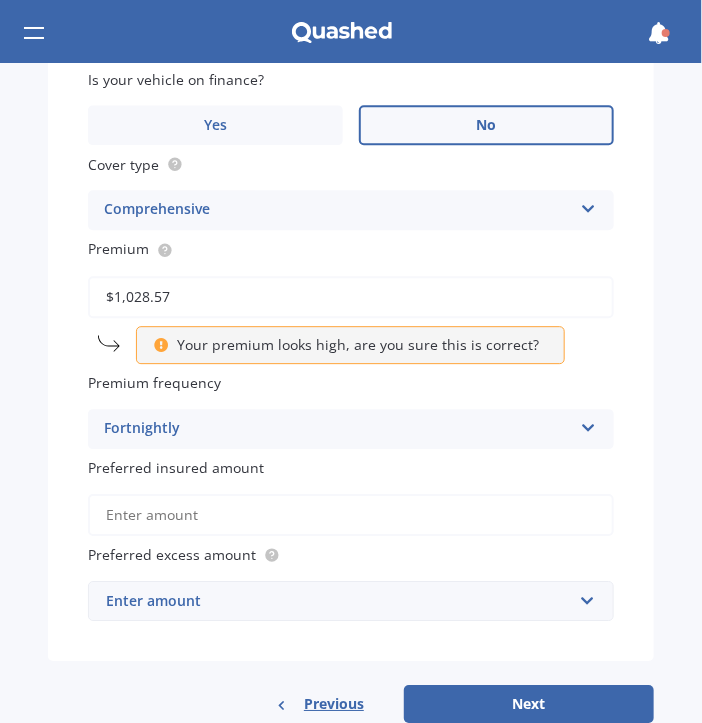 click on "Enter amount" at bounding box center [339, 601] 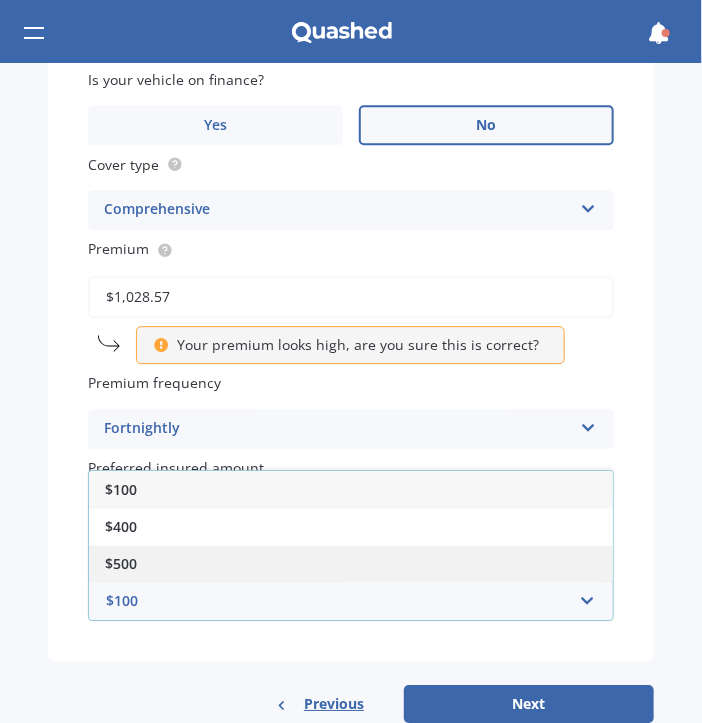 click on "$500" at bounding box center [351, 563] 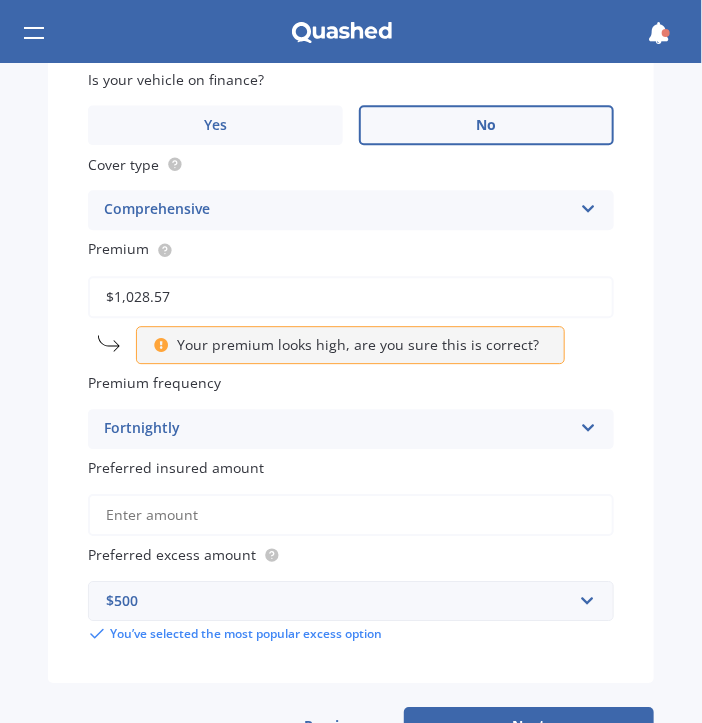 scroll, scrollTop: 1257, scrollLeft: 0, axis: vertical 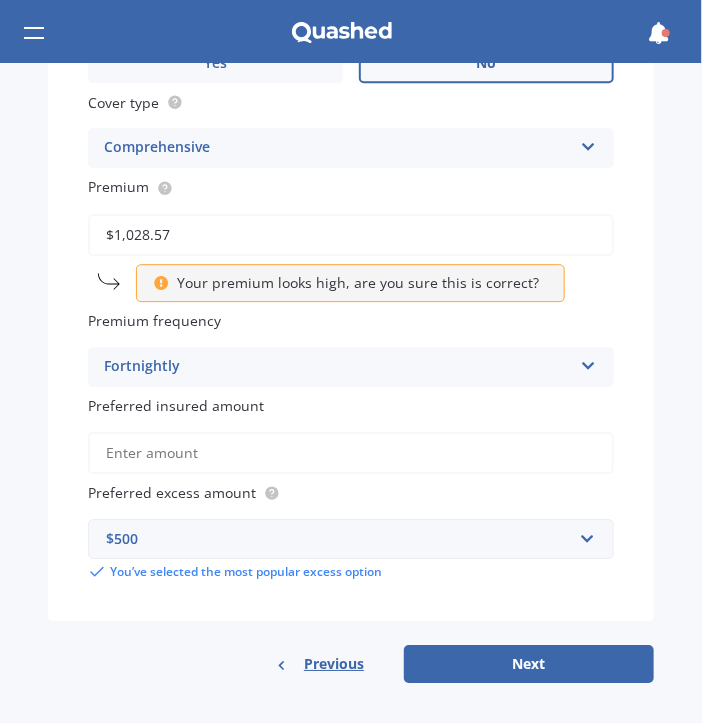 click on "Fortnightly Yearly Six-Monthly Quarterly Monthly Fortnightly Weekly" at bounding box center [351, 367] 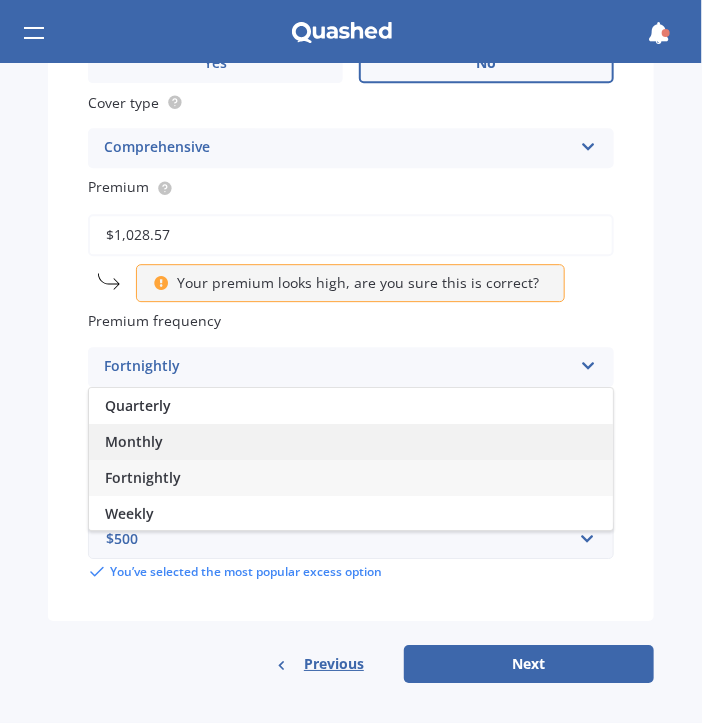 scroll, scrollTop: 0, scrollLeft: 0, axis: both 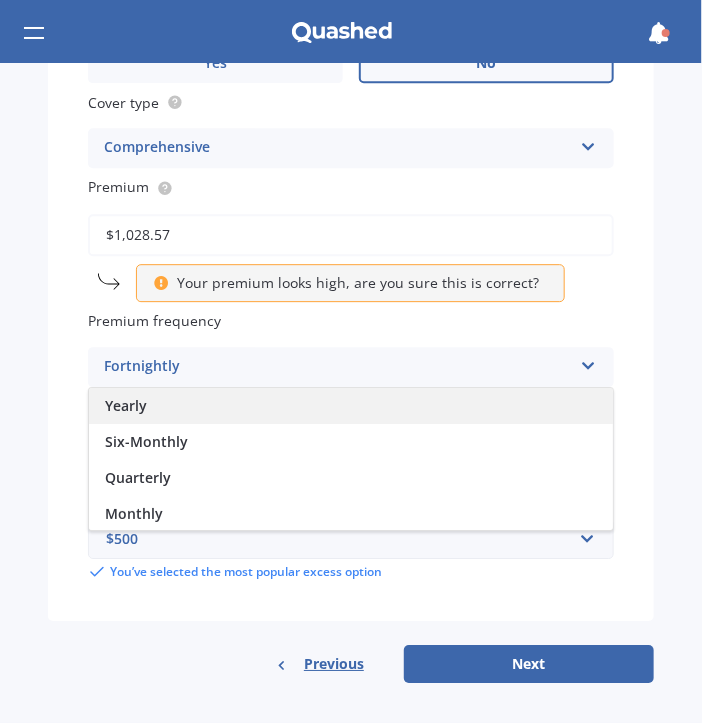 click on "Yearly" at bounding box center [126, 405] 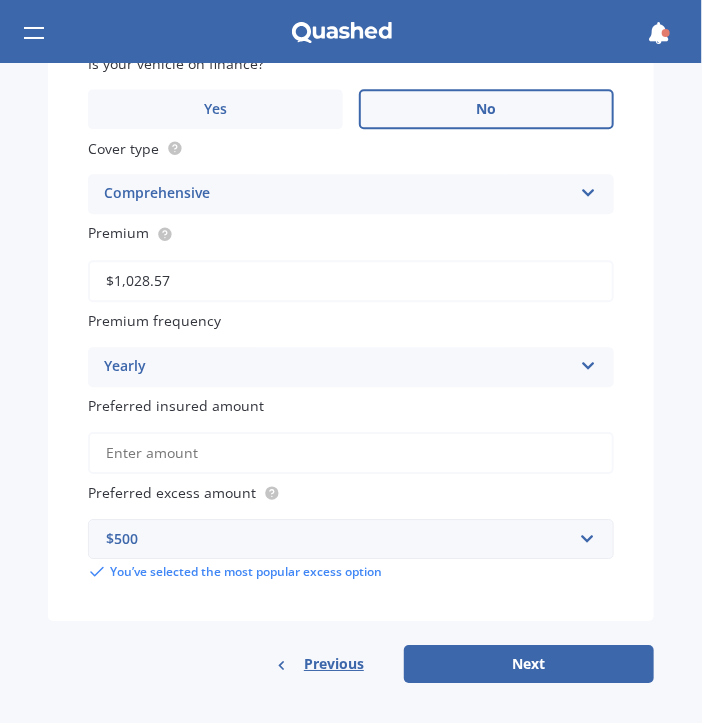 scroll, scrollTop: 1212, scrollLeft: 0, axis: vertical 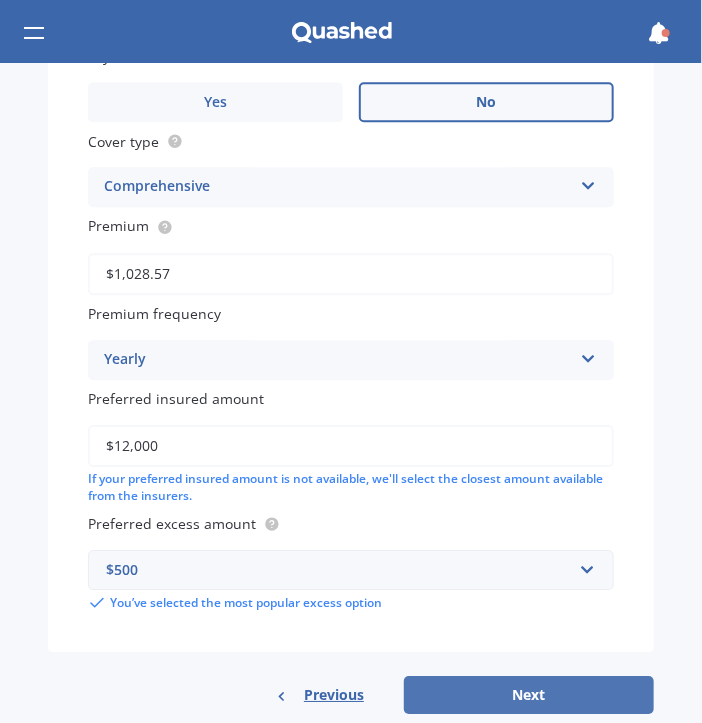type on "$12,000" 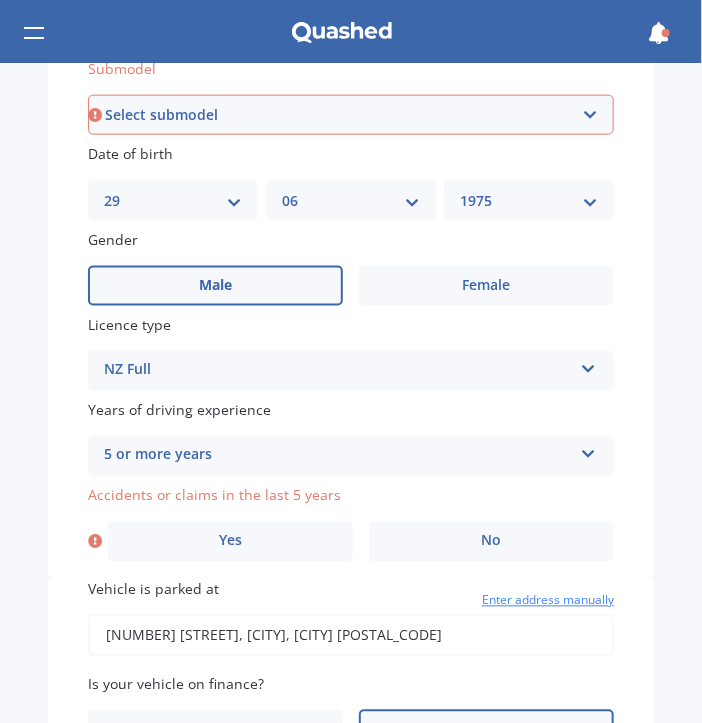 scroll, scrollTop: 579, scrollLeft: 0, axis: vertical 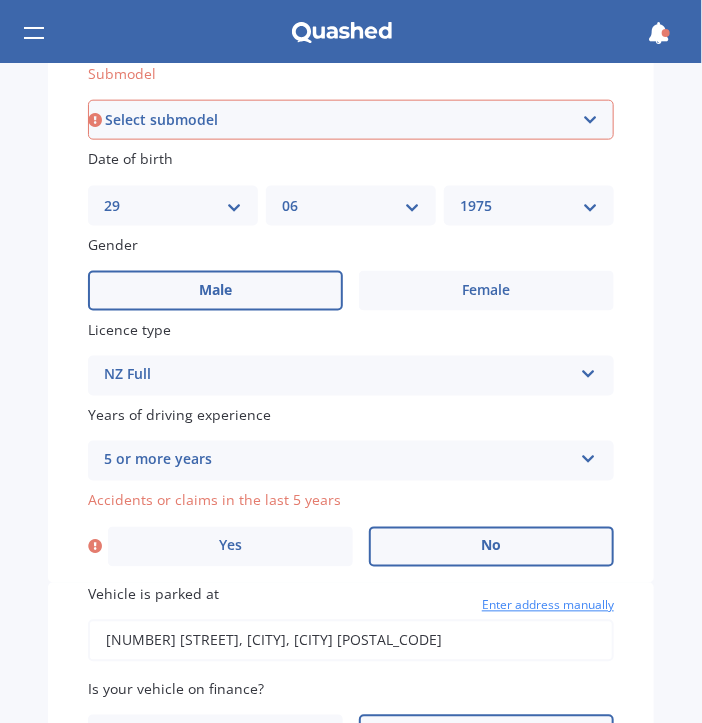 click on "No" at bounding box center (491, 547) 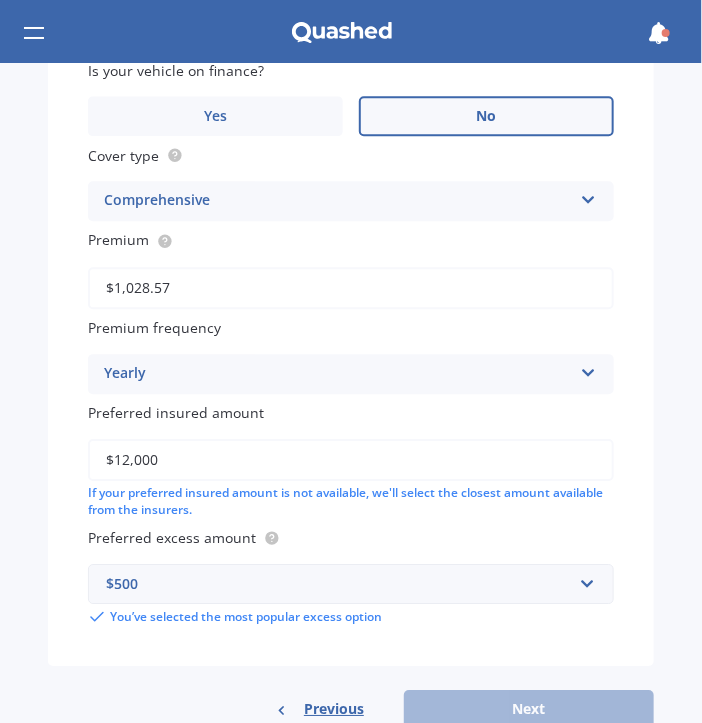 scroll, scrollTop: 1249, scrollLeft: 0, axis: vertical 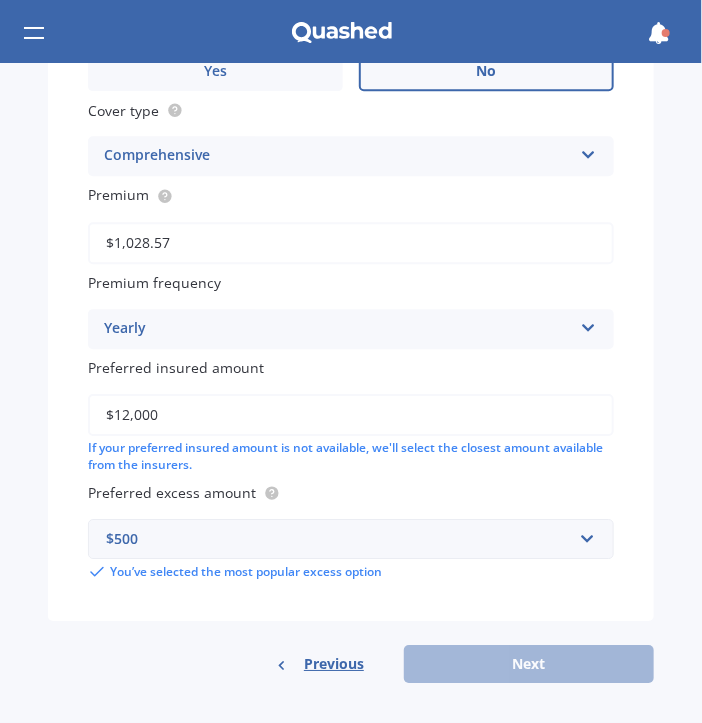 click on "Previous Next" at bounding box center [351, 664] 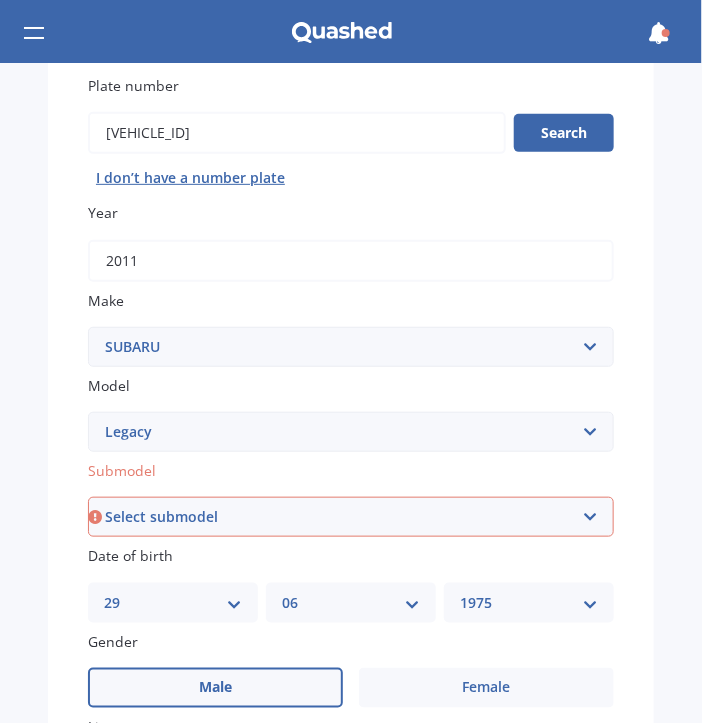 scroll, scrollTop: 183, scrollLeft: 0, axis: vertical 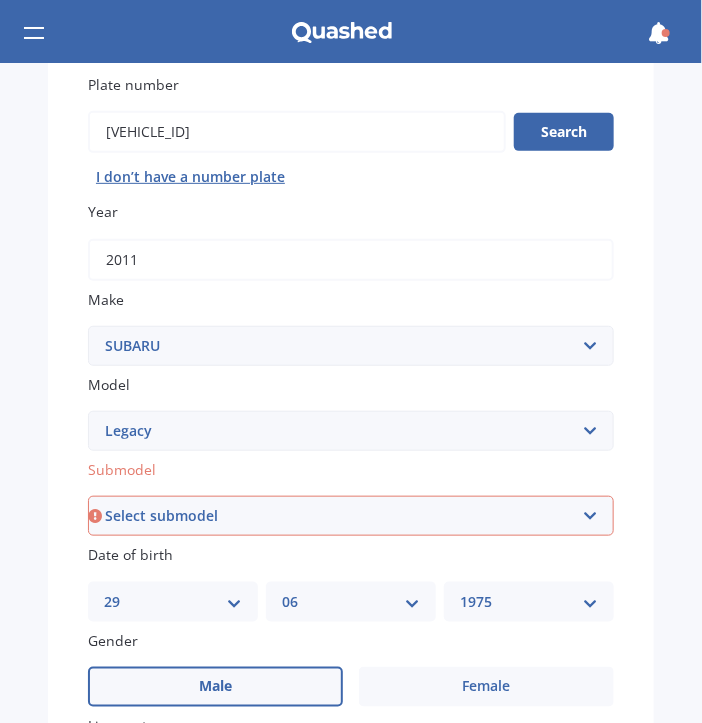 click on "Select submodel (All other non turbo) (All other turbo) 2.0i 2.0R 2.5i 2.5i Luxury 2.5i Sport 250T 3.0R 3.0R Spec B 3.6 RS 3.6R PREMIUM 5AT SED B Sport 2.0 B4 Non Turbo B4 Turbo Blitzen Non Turbo Blitzen Turbo Brighton Diesel 2.0 Euro Spec DIT Petrol Turbo DL DL4x4 GL Grandwagon GT GT 2.O Twin Scroll Turbo GT 30 GT-B GX Lancaster LX RS 30 RS Turbo RSB RSK B4 RX Touring Model" at bounding box center [351, 516] 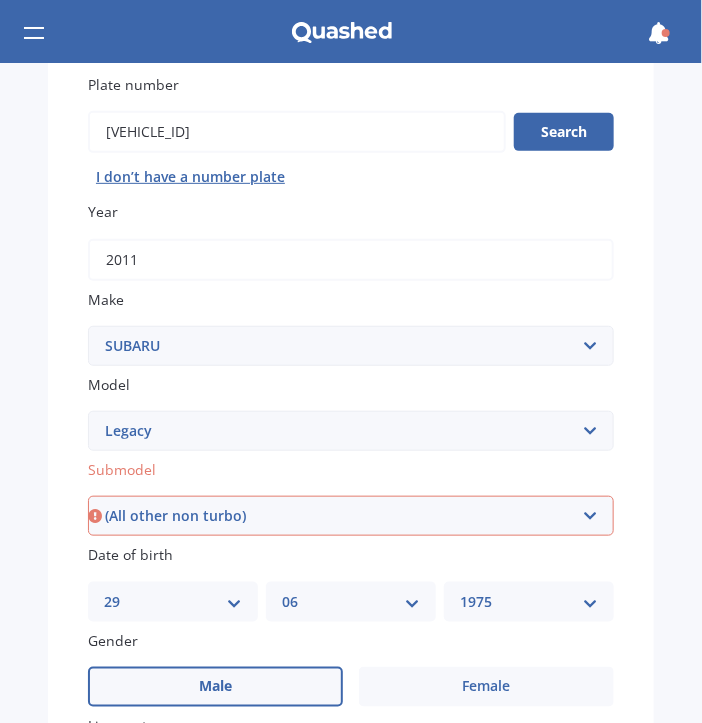 click on "(All other non turbo)" at bounding box center (0, 0) 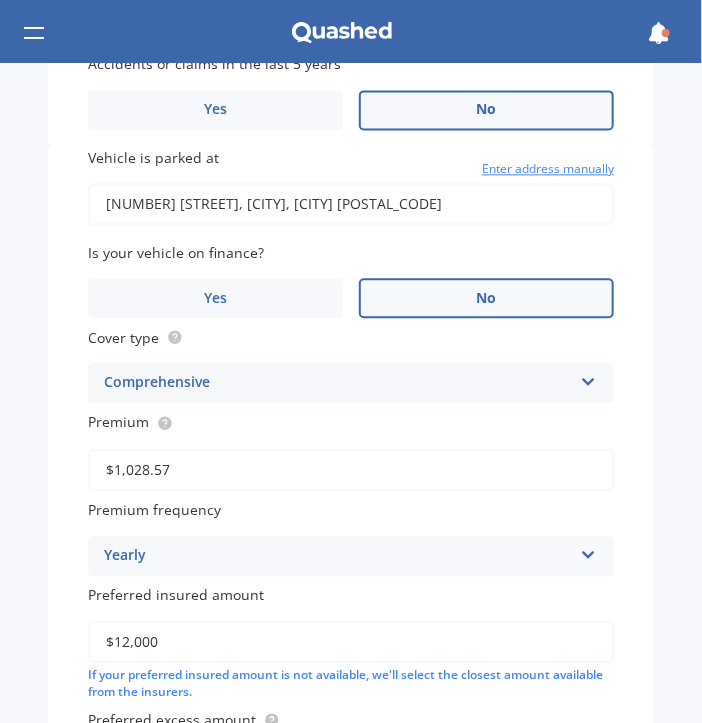 scroll, scrollTop: 1249, scrollLeft: 0, axis: vertical 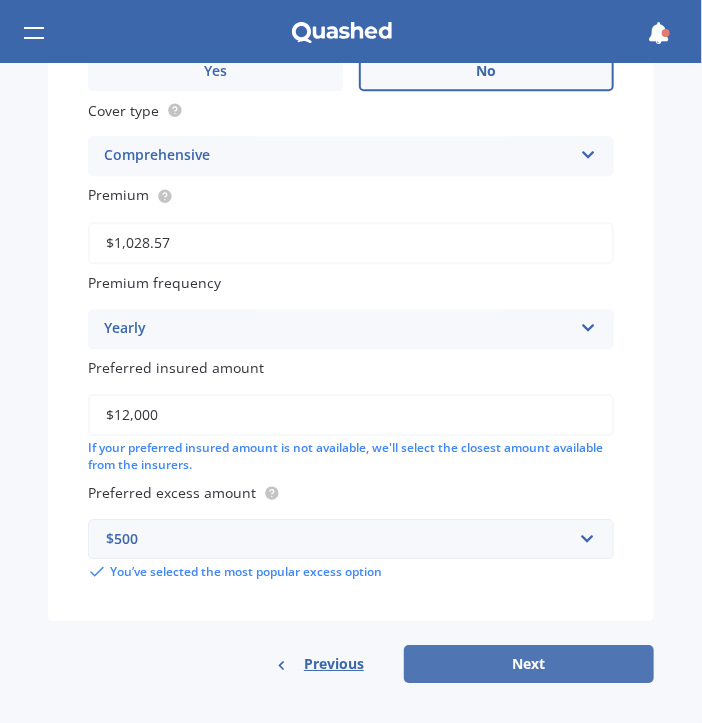 click on "Next" at bounding box center [529, 664] 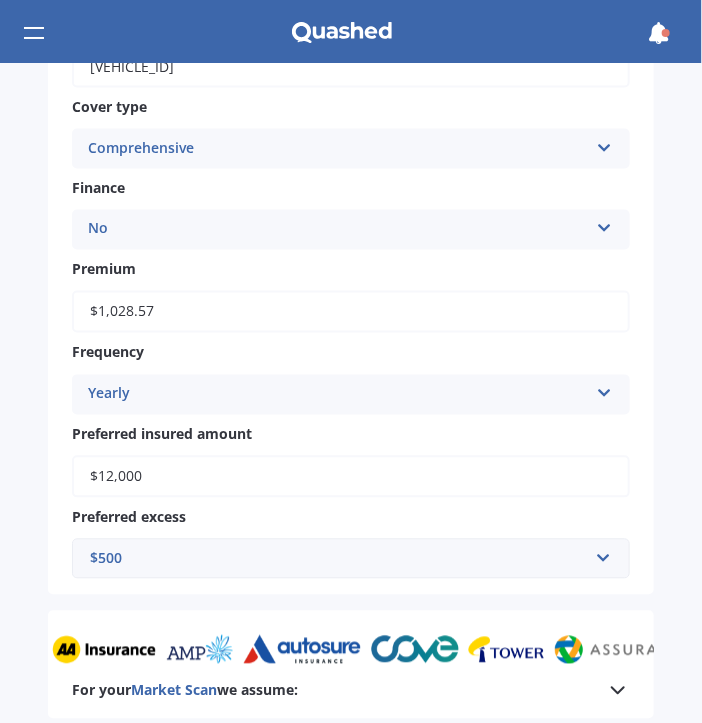 scroll, scrollTop: 933, scrollLeft: 0, axis: vertical 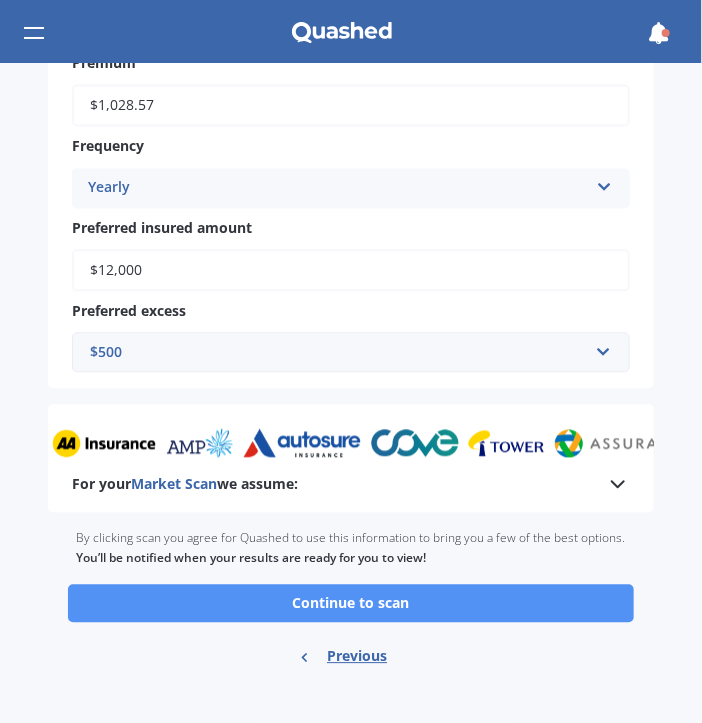 click on "Continue to scan" at bounding box center [351, 604] 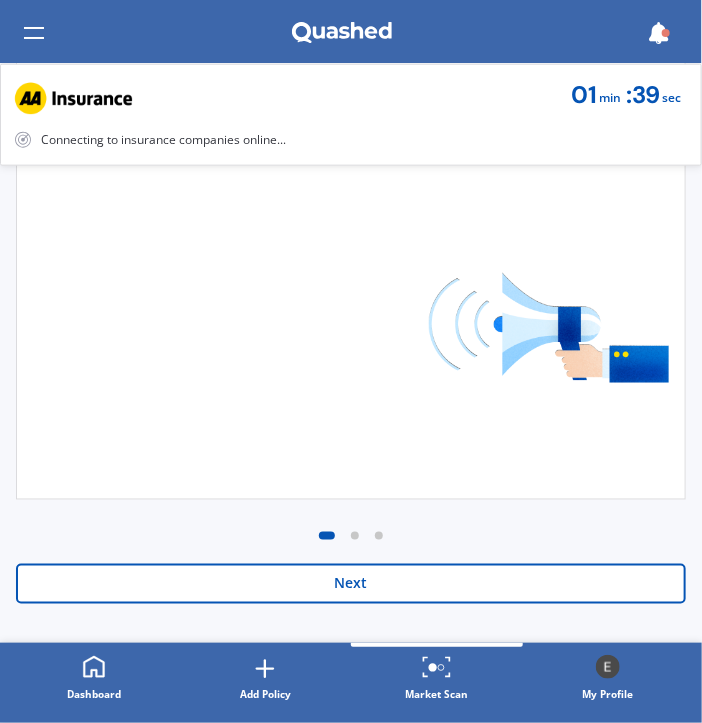 scroll, scrollTop: 0, scrollLeft: 0, axis: both 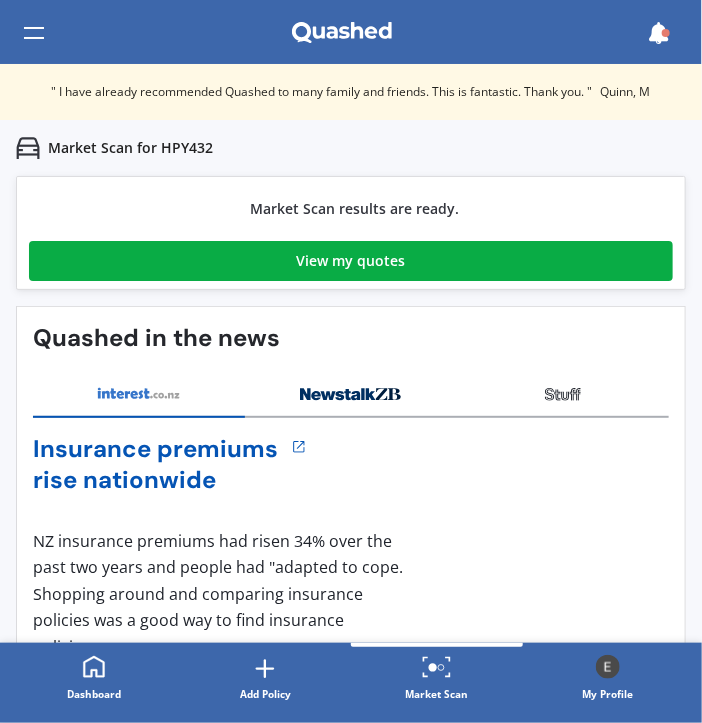 click on "View my quotes" at bounding box center [351, 261] 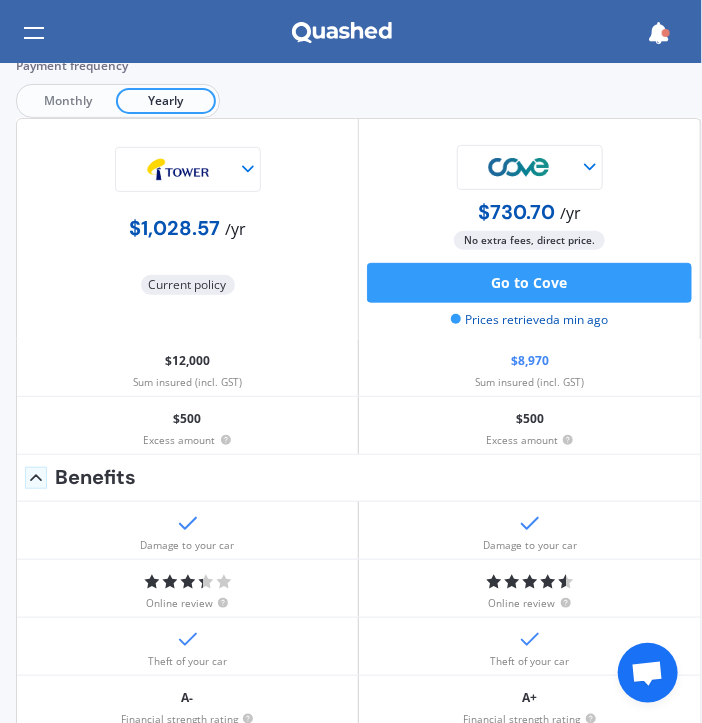 scroll, scrollTop: 119, scrollLeft: 0, axis: vertical 